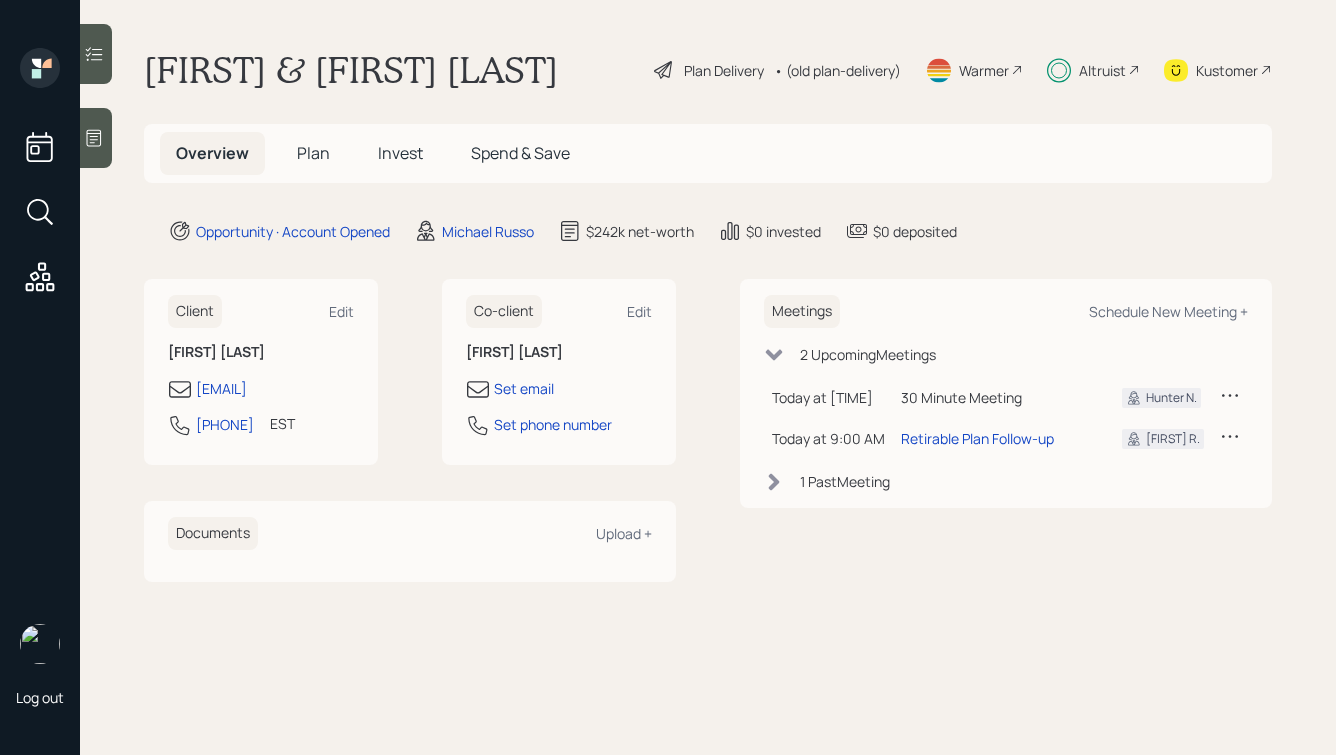 scroll, scrollTop: 0, scrollLeft: 0, axis: both 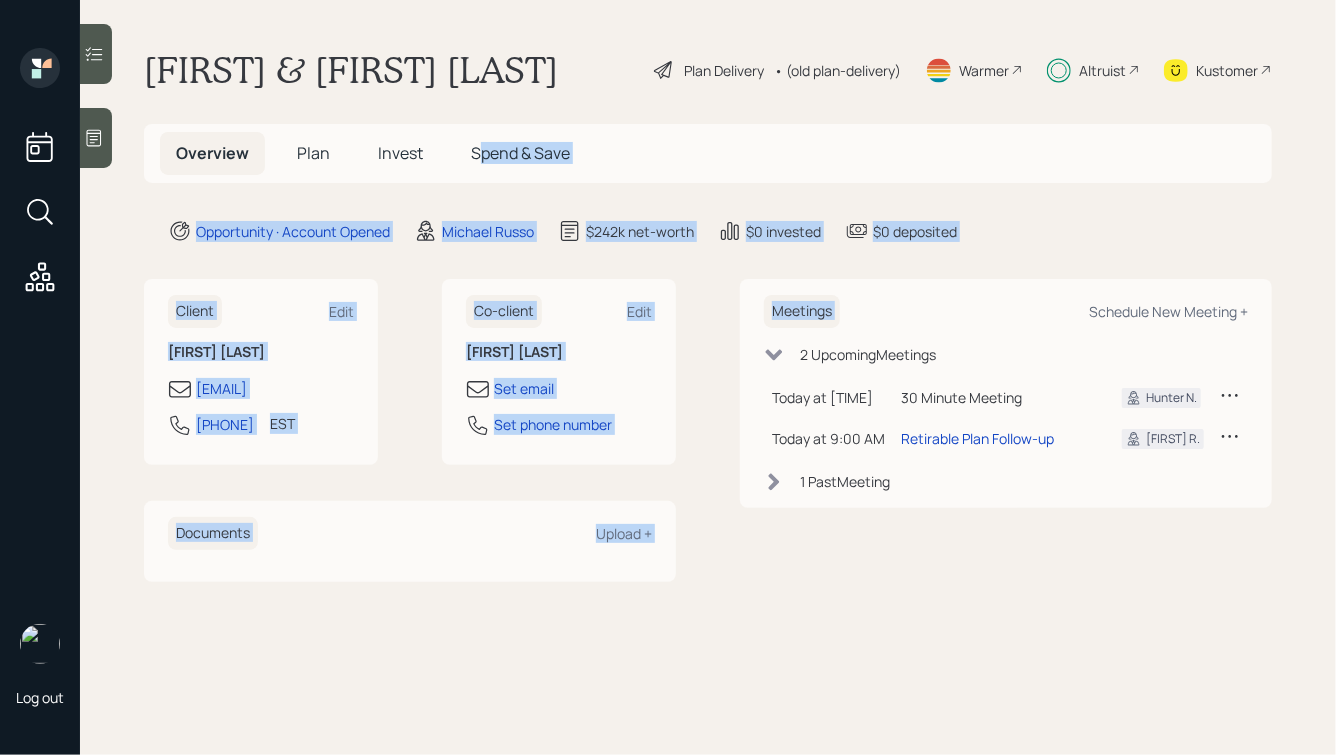 drag, startPoint x: 978, startPoint y: 263, endPoint x: 482, endPoint y: 152, distance: 508.26862 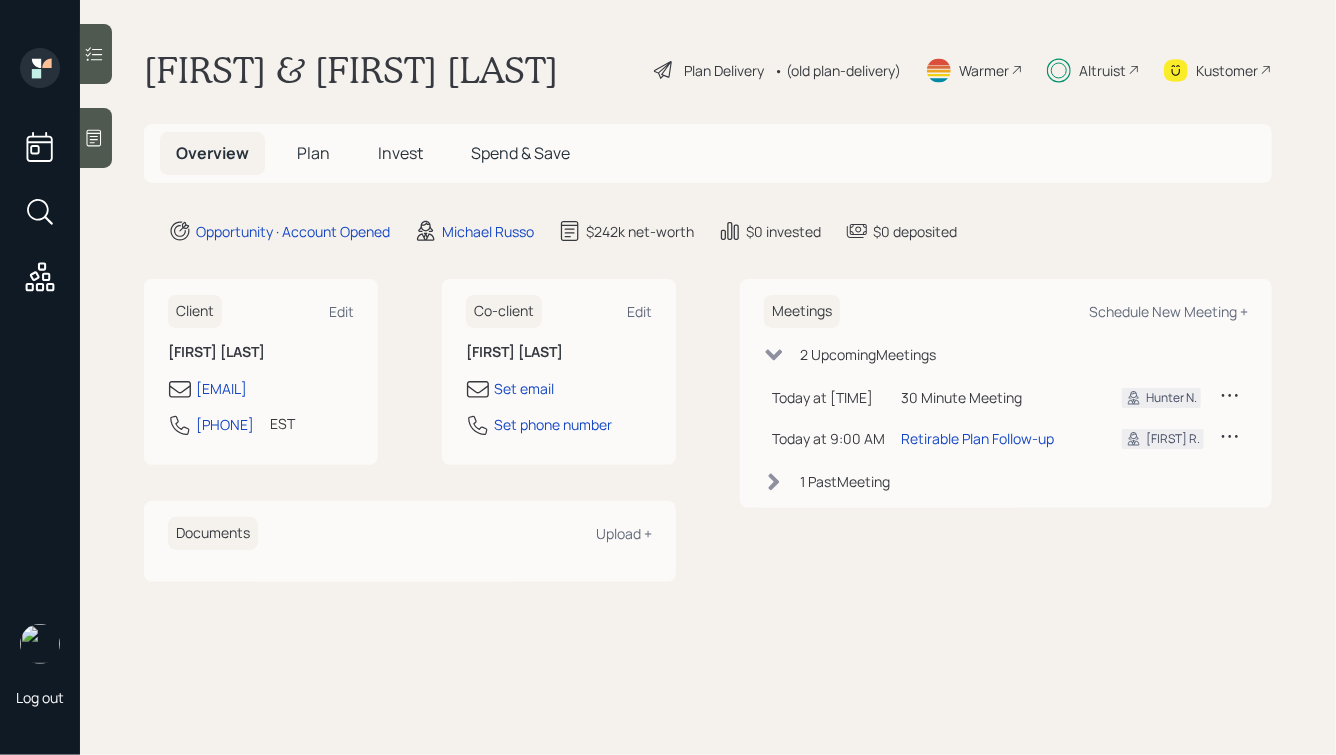 click on "Danny & Phoebe Bryant Plan Delivery • (old plan-delivery) Warmer Altruist Kustomer Overview Plan Invest Spend & Save Opportunity ·
Account Opened Michael Russo $242k net-worth $0 invested $0 deposited Client Edit Danny Bryant dan394@comcast.net 865-406-5828 EST Currently 2:30 PM Co-client Edit Phoebe Bryant Set email Set phone number Documents Upload + Meetings Schedule New Meeting + 2   Upcoming  Meeting s Today at 1:30 PM Wednesday, August 6, 2025 1:30 PM CDT 30 Minute Meeting Hunter N. Today at 9:00 AM Wednesday, August 6, 2025 9:00 AM CDT Retirable Plan Follow-up Michael R. 1   Past  Meeting" at bounding box center [708, 377] 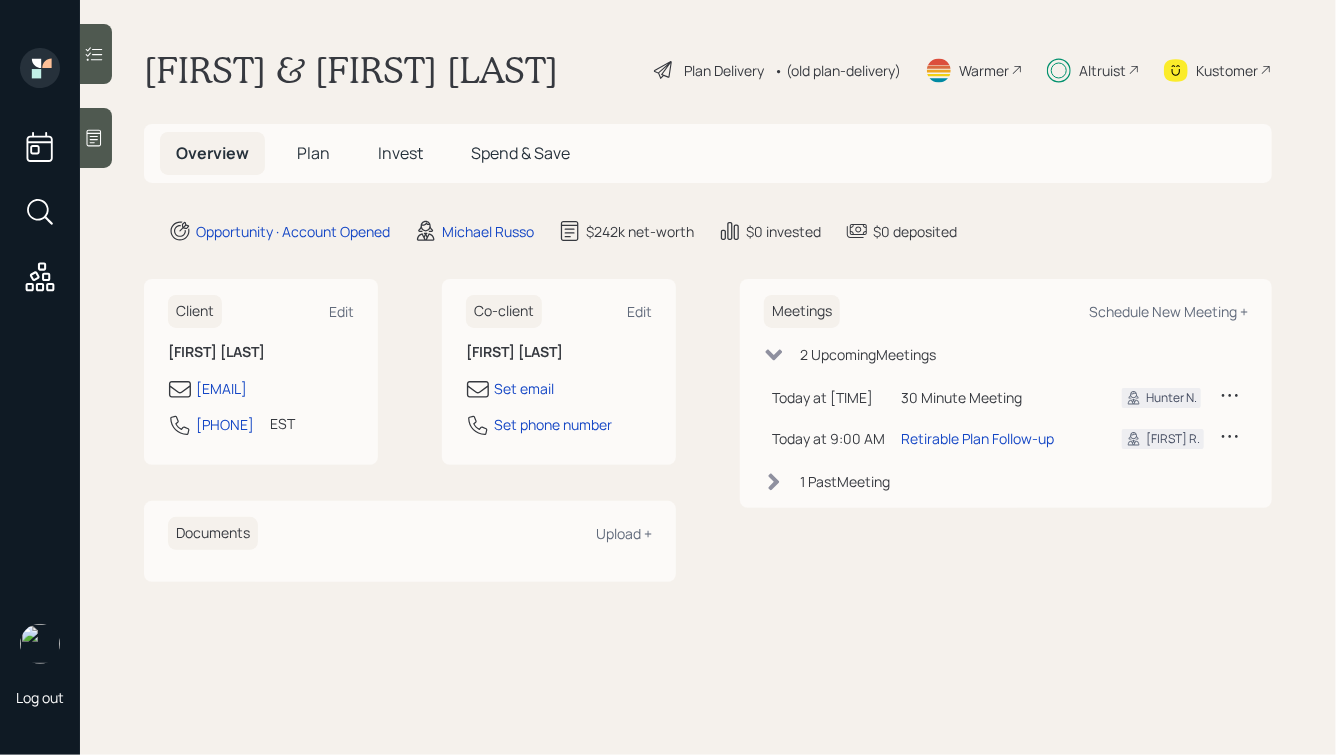 click on "Plan" at bounding box center (313, 153) 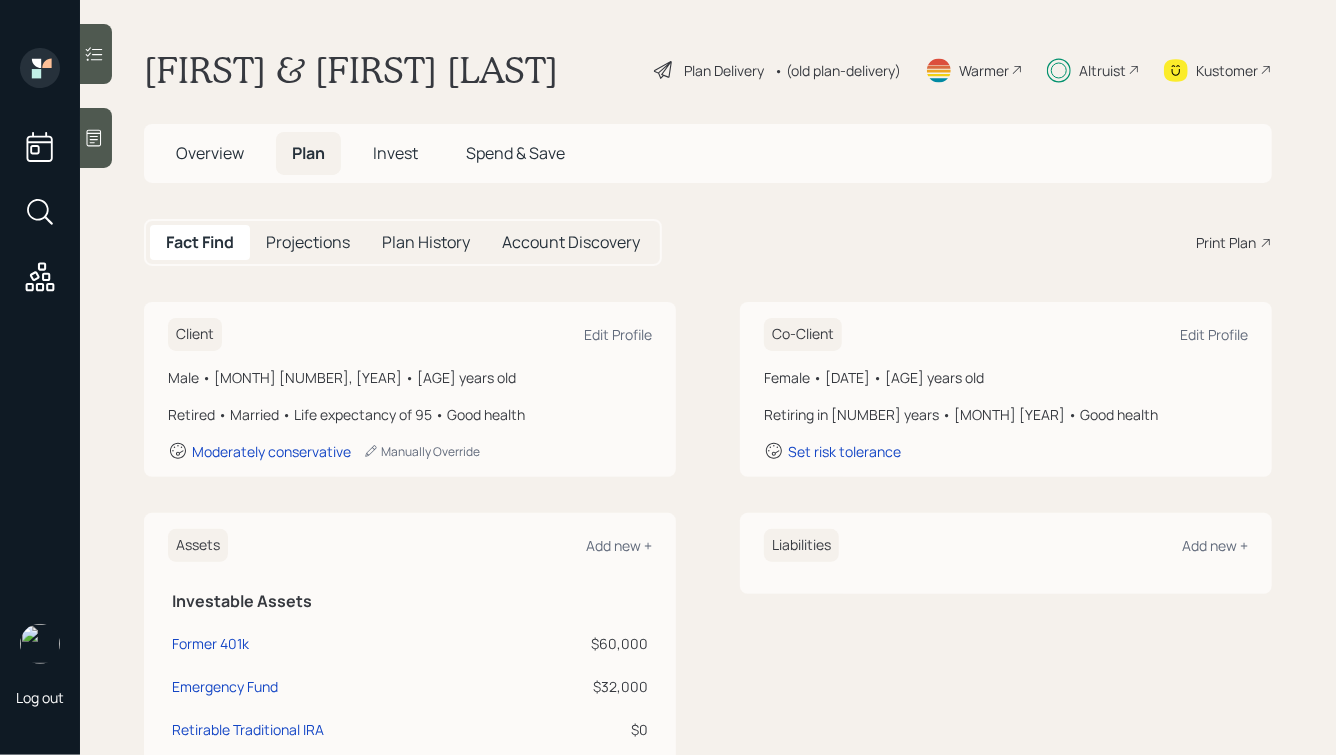 click on "Invest" at bounding box center (395, 153) 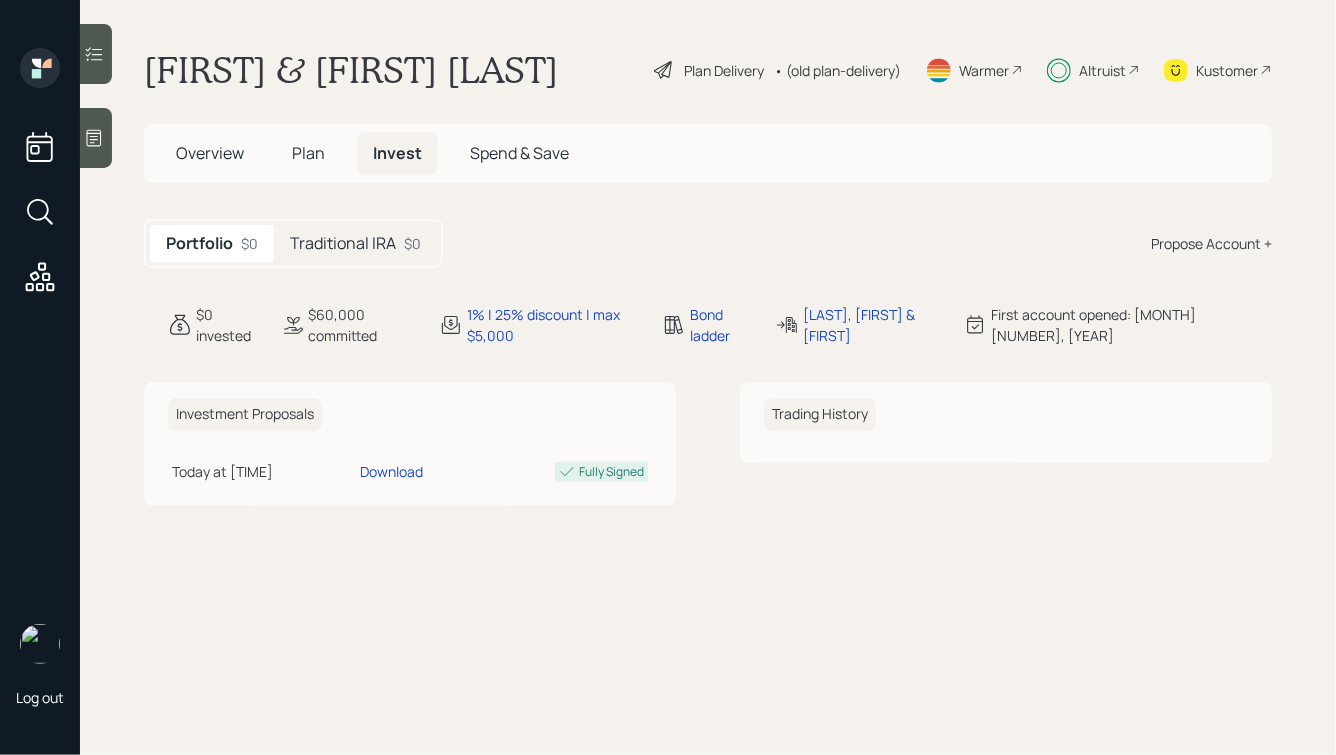 click on "Traditional IRA" at bounding box center [343, 243] 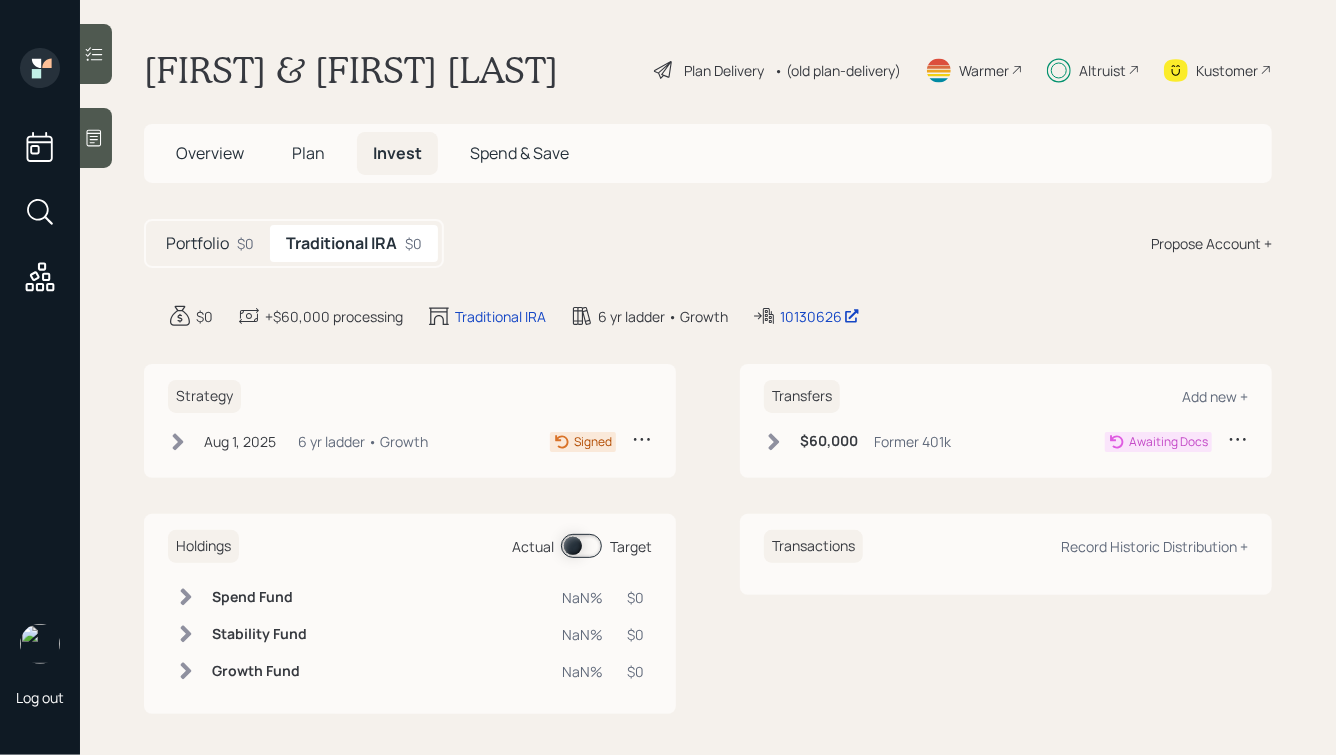 click on "Altruist" at bounding box center [1102, 70] 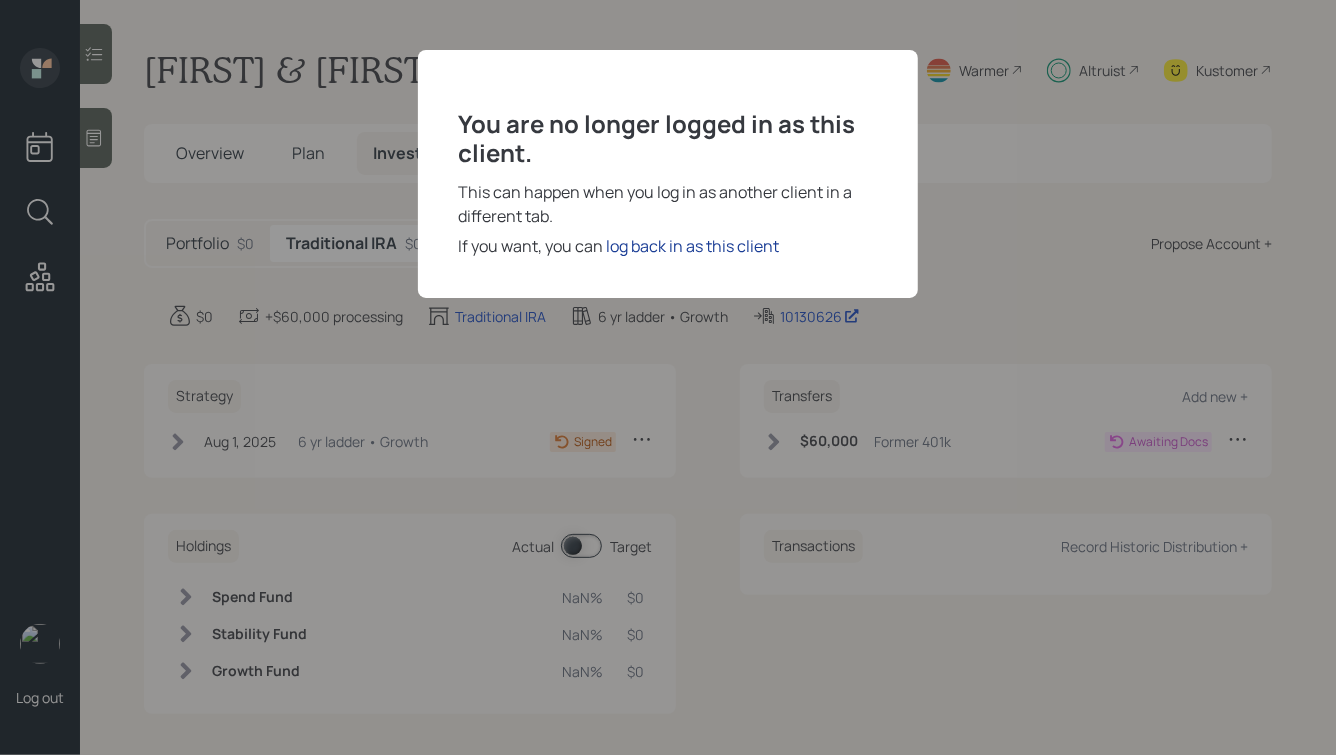 click on "log back in as this client" at bounding box center [692, 246] 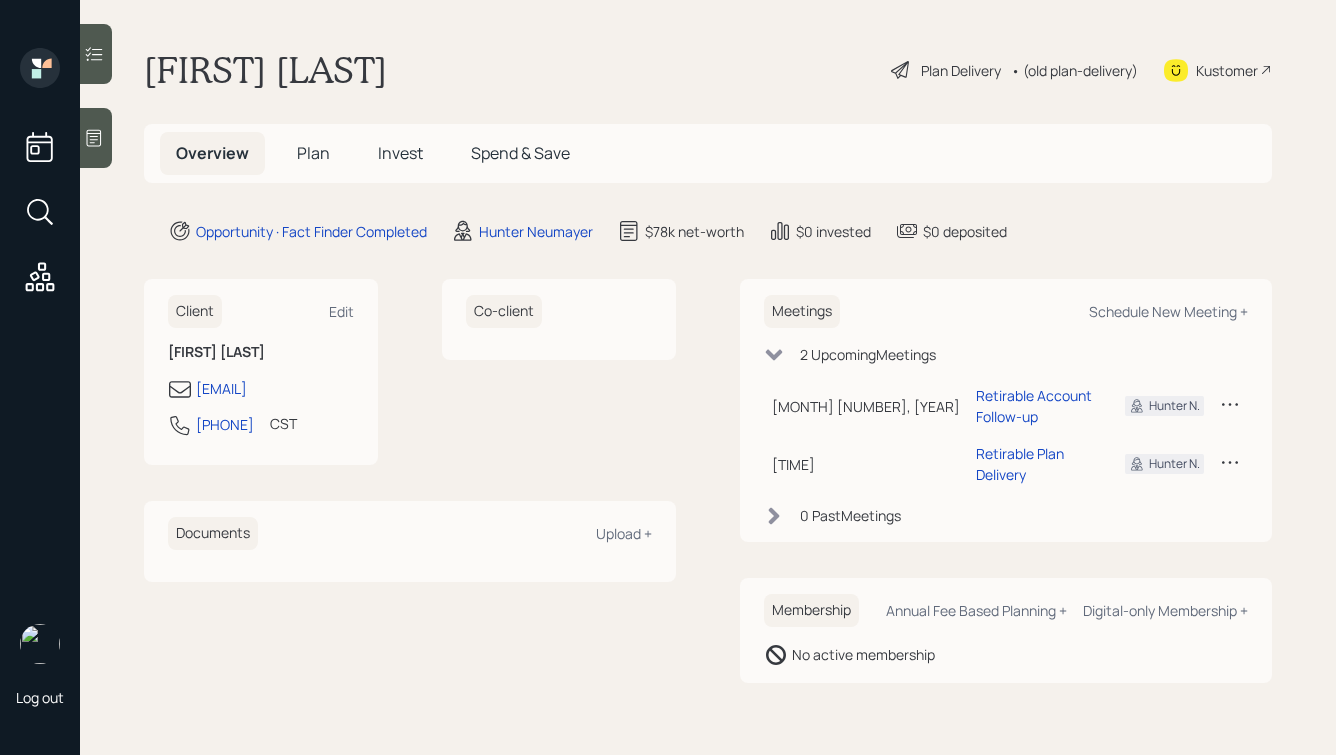 scroll, scrollTop: 0, scrollLeft: 0, axis: both 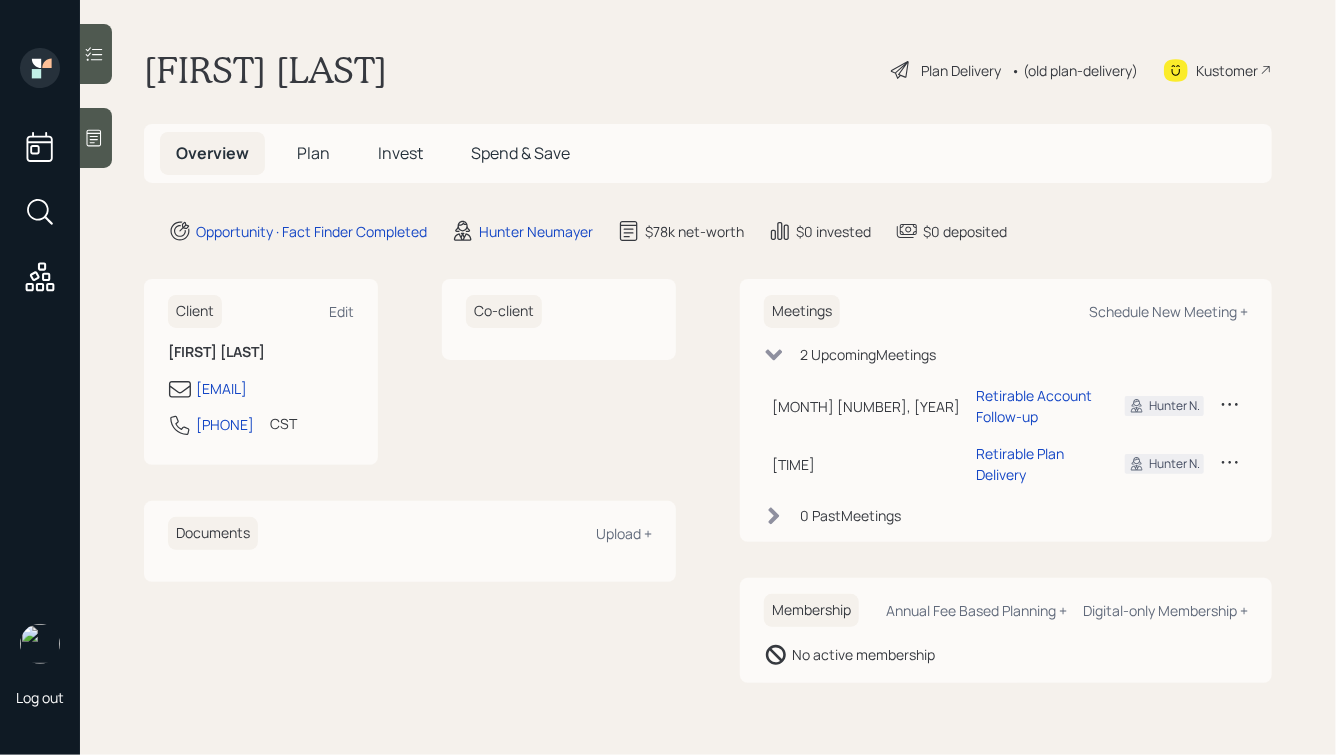 click on "Plan" at bounding box center (313, 153) 